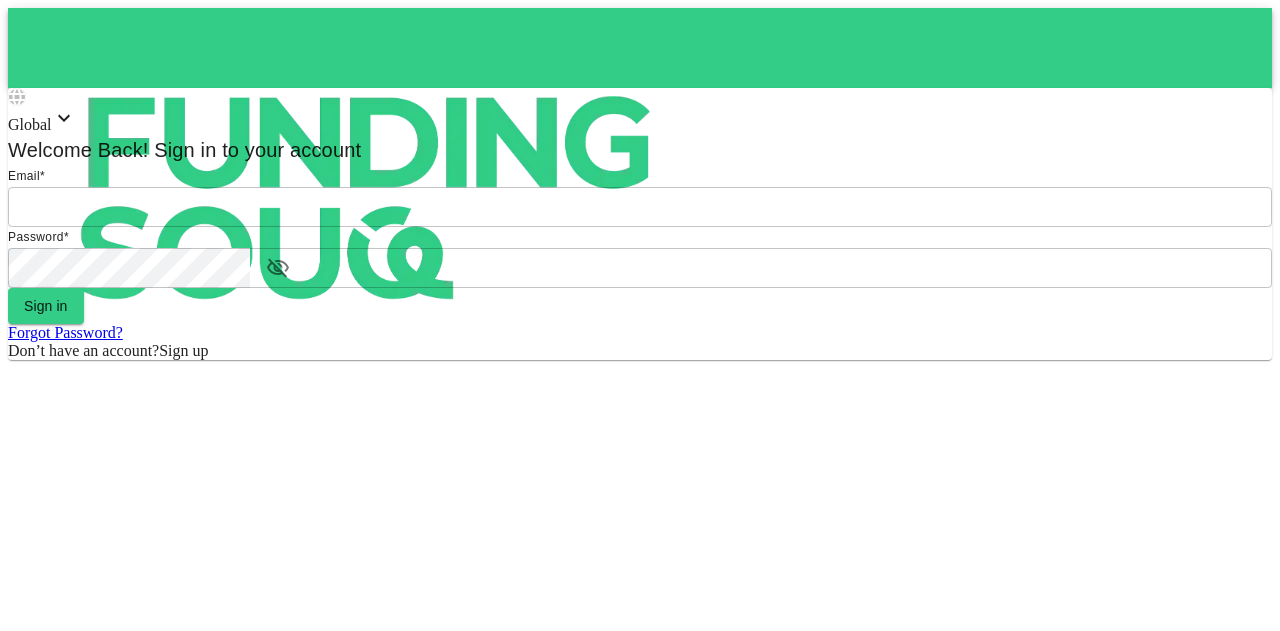 scroll, scrollTop: 0, scrollLeft: 0, axis: both 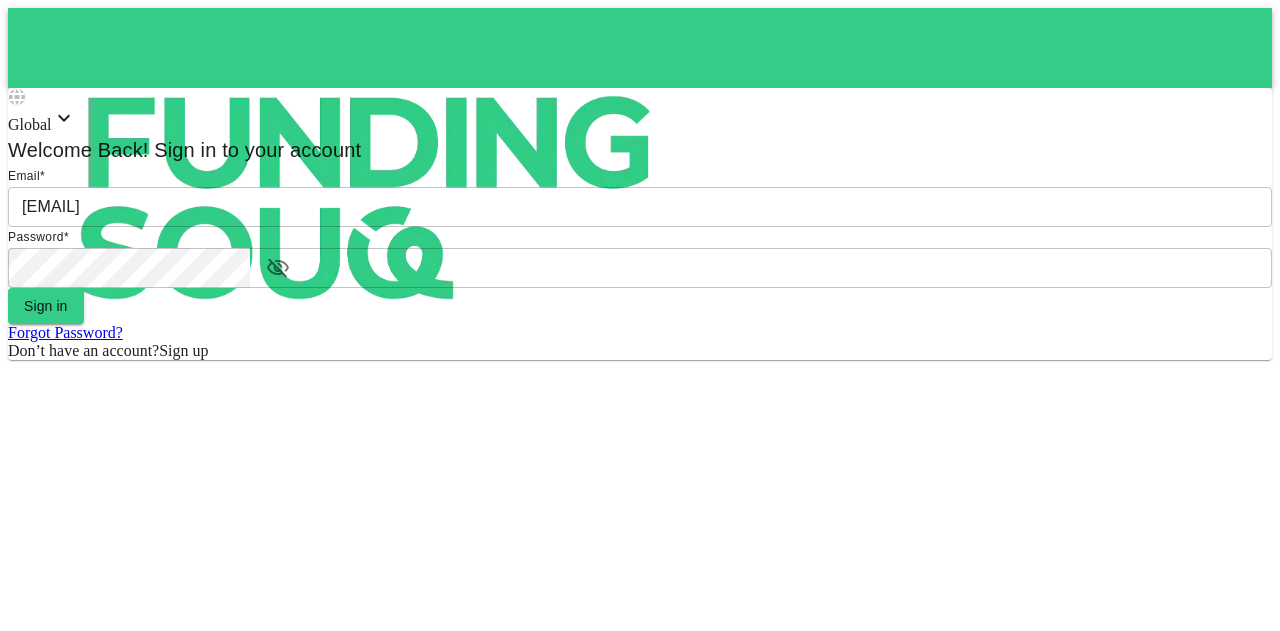 click on "Sign in" at bounding box center [46, 306] 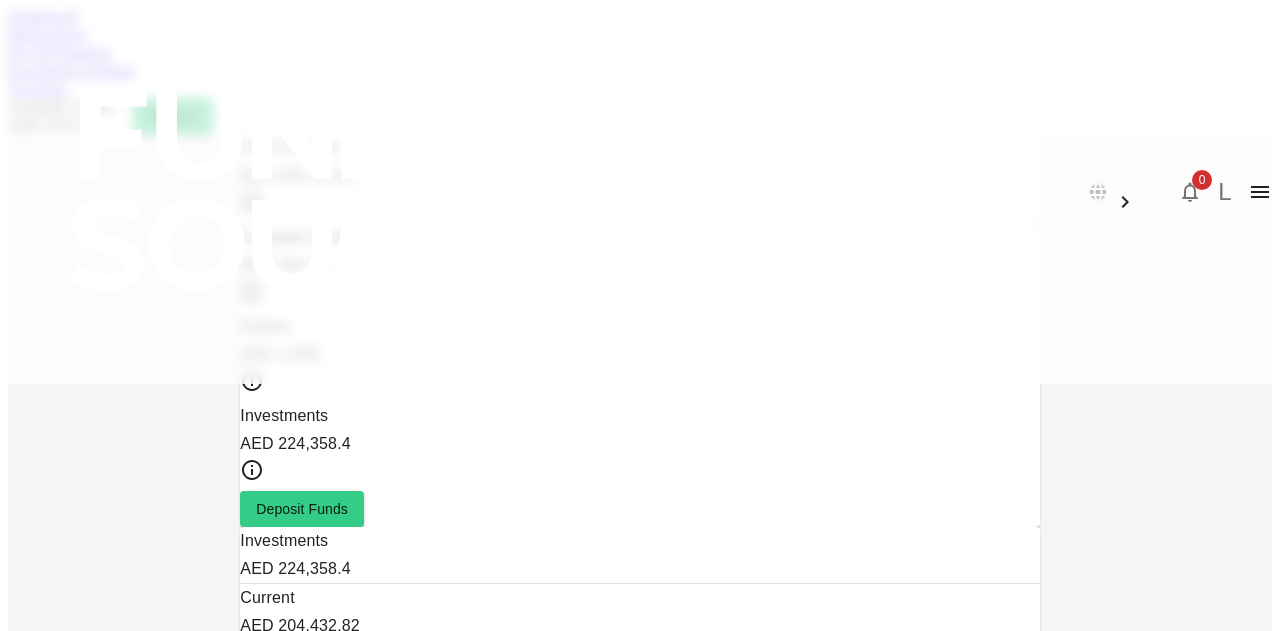 click on "Marketplace" at bounding box center (48, 34) 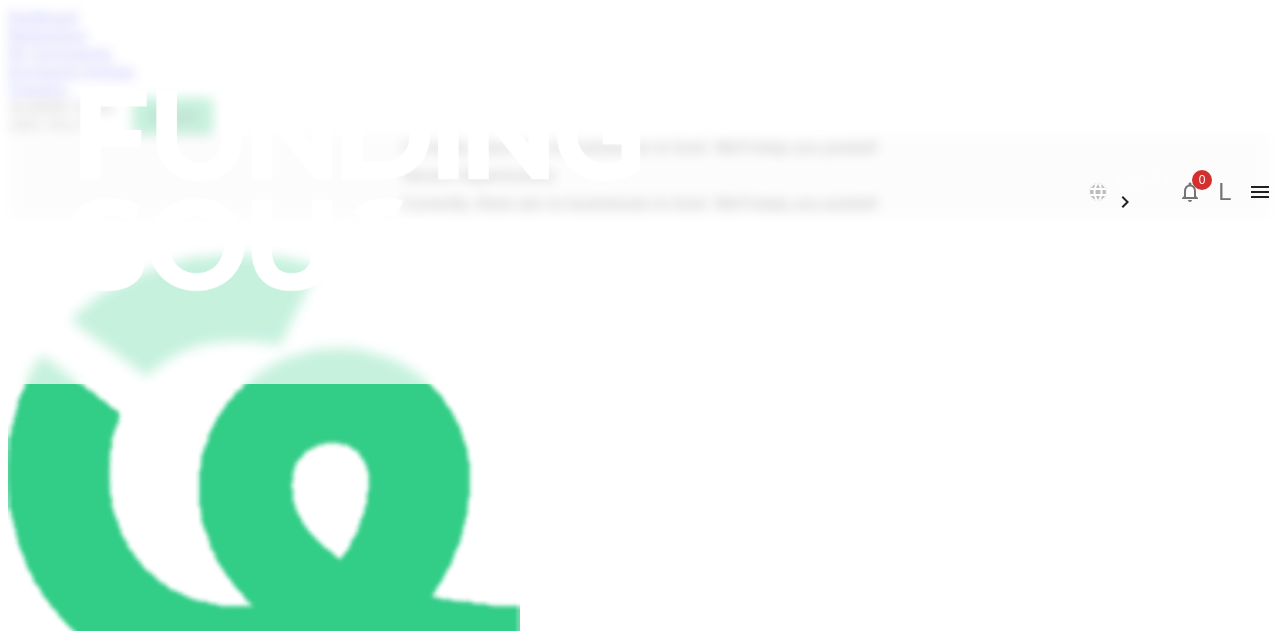 click on "My Investments" at bounding box center [60, 52] 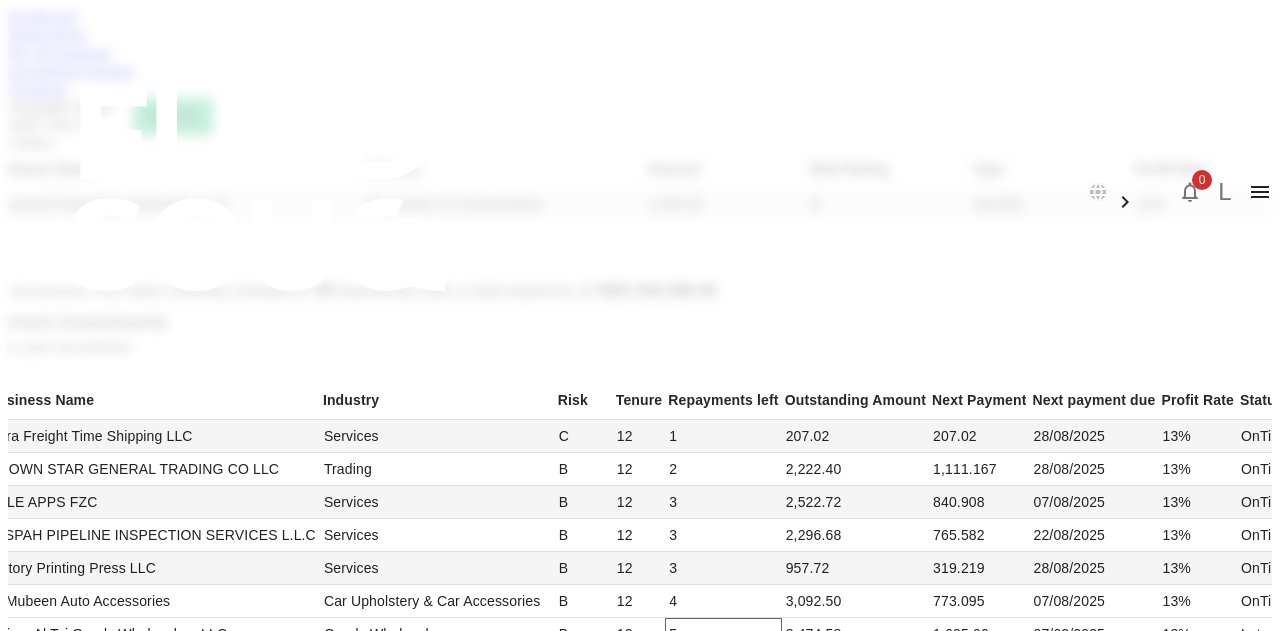 scroll, scrollTop: 800, scrollLeft: 0, axis: vertical 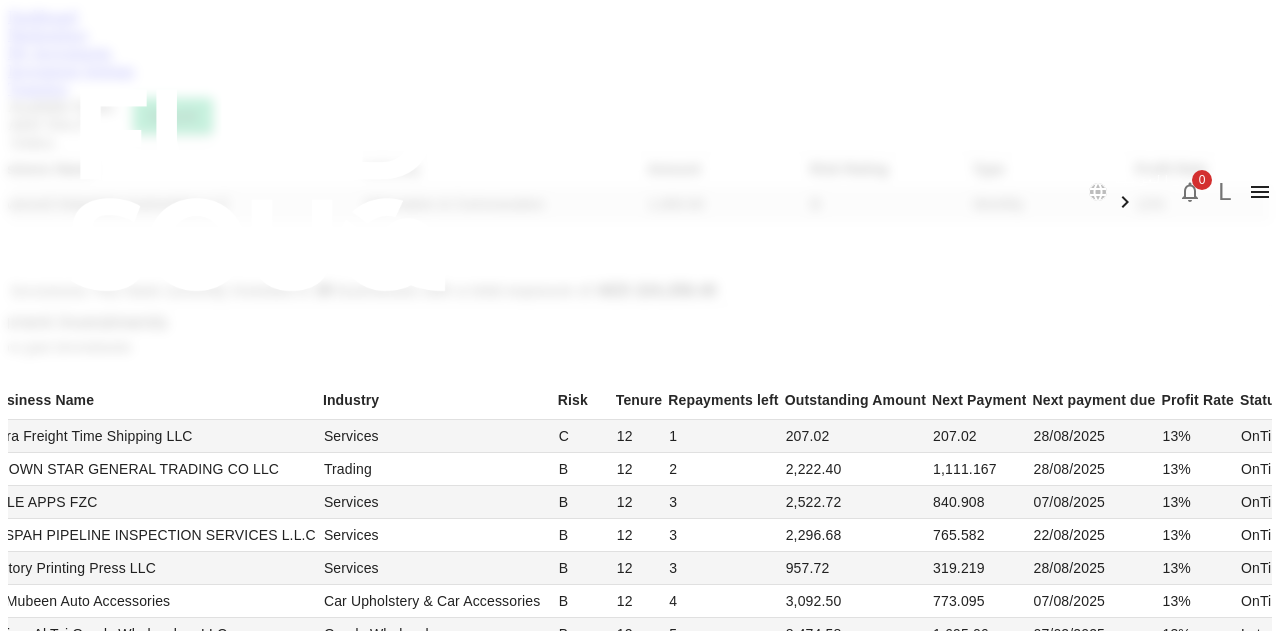 click on "العربية 0 L Dashboard Marketplace My Investments Investment Settings Transfers Available Funds : AED   354.27 Deposit   My Orders Business Name Industry Amount Risk Rating Type Profit Rate Advanced Integration Automation LLC Information & Commuication 1,000.00 B Monthly 12%   My Investments   You have currently invested in  39  businesses with a total exposure of  AED 224,358.40   Current Investments Show past investments Business Name Industry Risk Tenure Repayments left Outstanding Amount Next Payment Next payment due Profit Rate Status Aura Freight Time Shipping LLC Services C 12 1 207.02 207.02 28/[MONTH]/2025 13% OnTime BROWN STAR GENERAL TRADING CO LLC Trading B 12 2 2,222.40 1,111.167 28/[MONTH]/2025 13% OnTime TELE APPS FZC Services  B 12 3 2,522.72 840.908 07/[MONTH]/2025 13% OnTime MISPAH PIPELINE INSPECTION SERVICES L.L.C Services  B 12 3 2,296.68 765.582 22/[MONTH]/2025 13% OnTime Victory Printing Press LLC Services B 12 3 957.72 319.219 28/[MONTH]/2025 13% OnTime Al Mubeen Auto Accessories B 12 4 3,092.50 B" at bounding box center (640, 920) 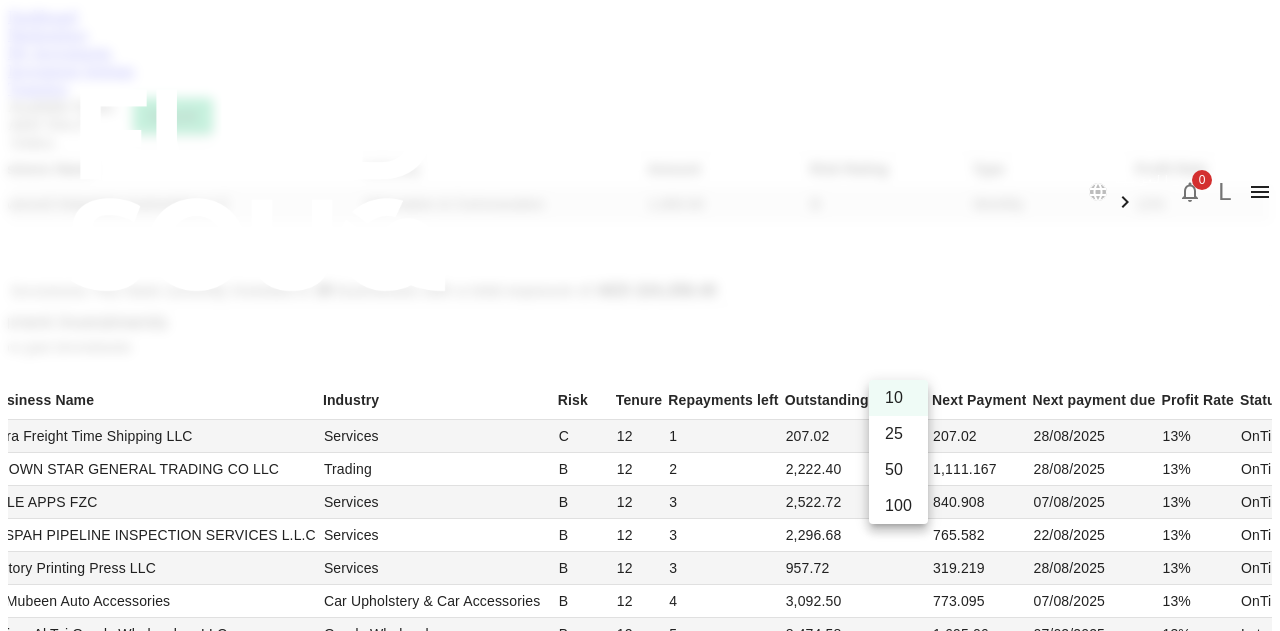 click on "50" at bounding box center [898, 470] 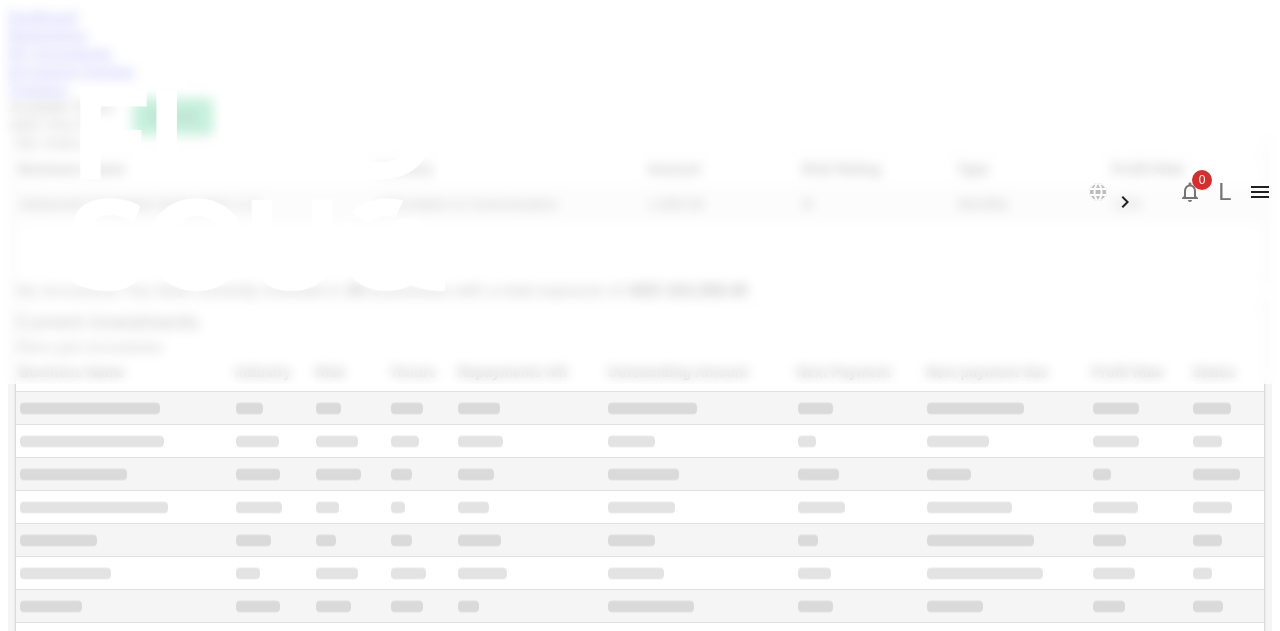 type on "50" 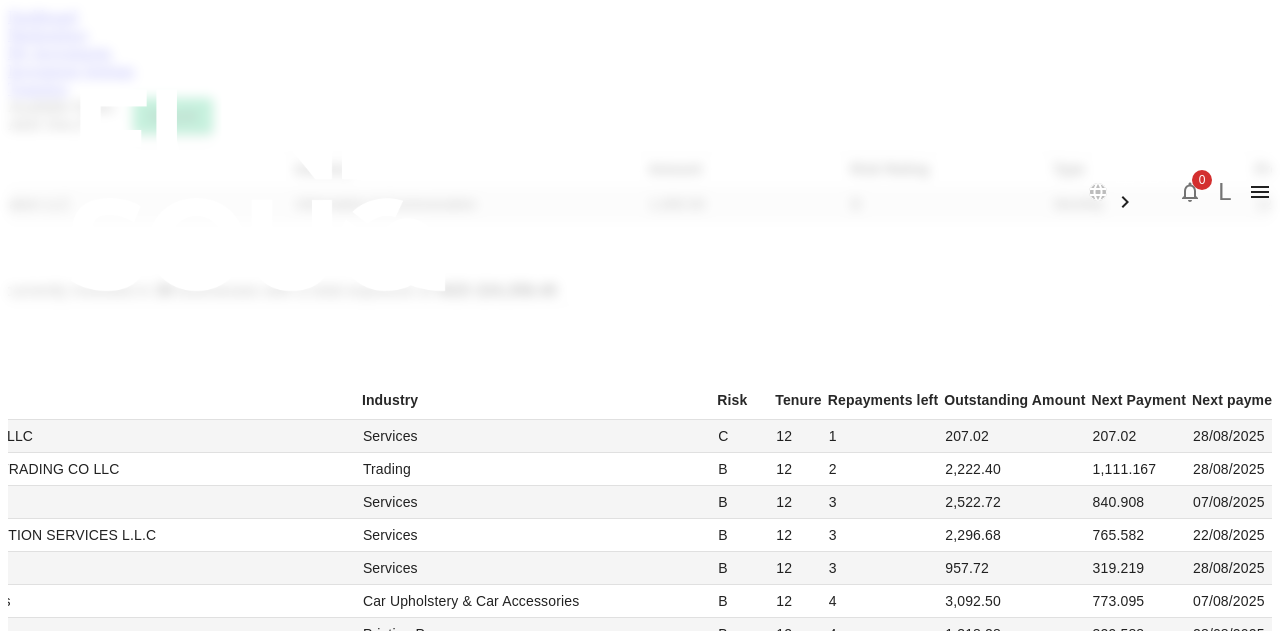 scroll, scrollTop: 0, scrollLeft: 0, axis: both 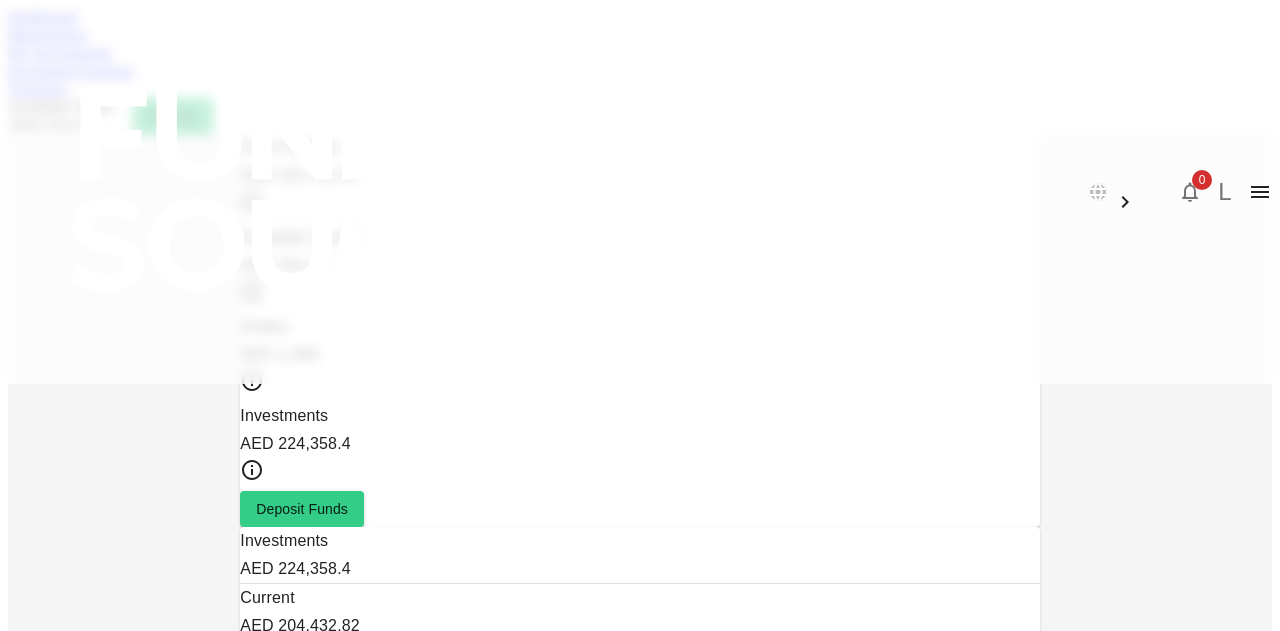 click on "Transaction Statements" at bounding box center (549, 1800) 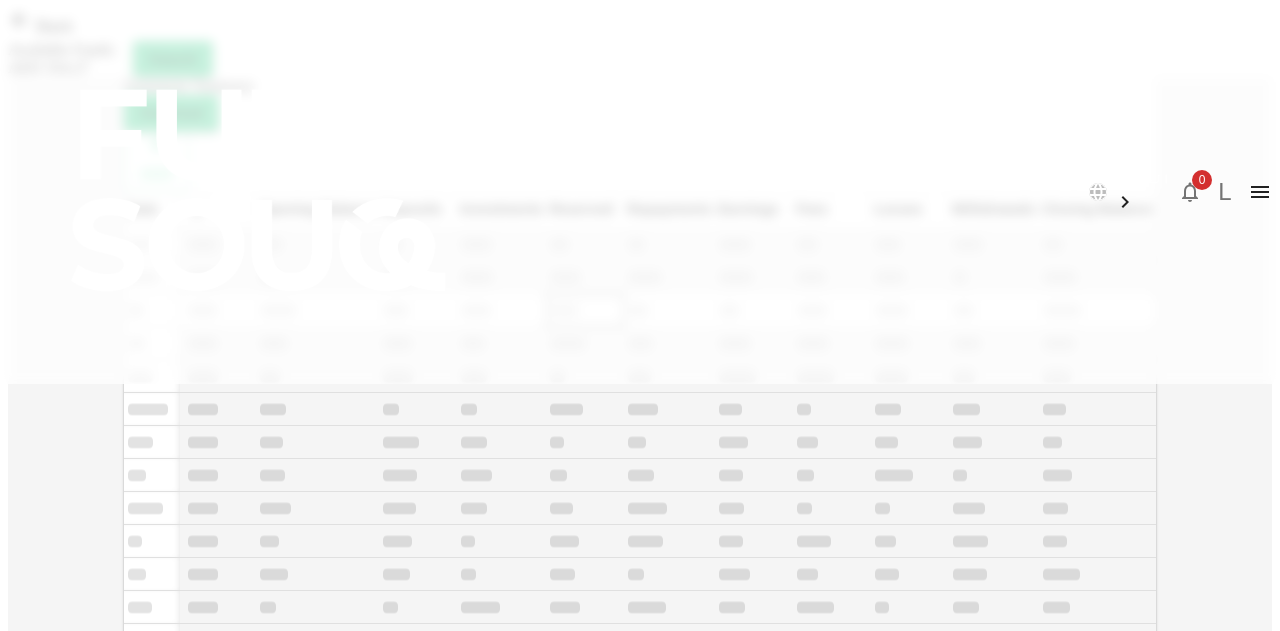 scroll, scrollTop: 90, scrollLeft: 0, axis: vertical 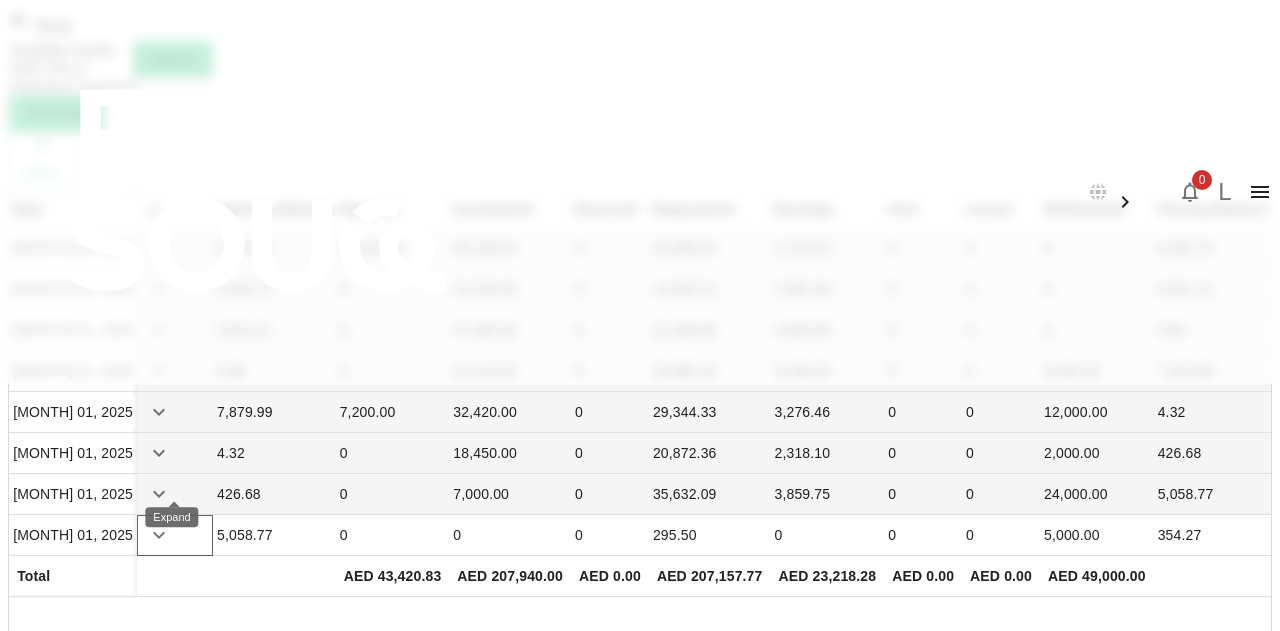 click 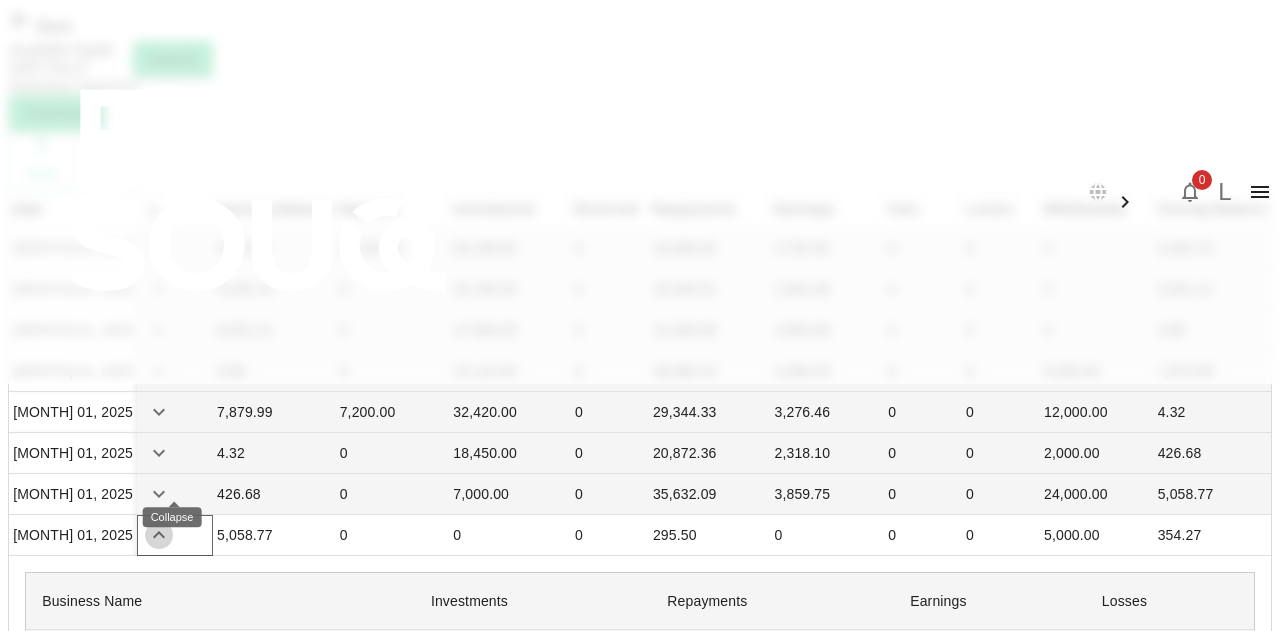 click 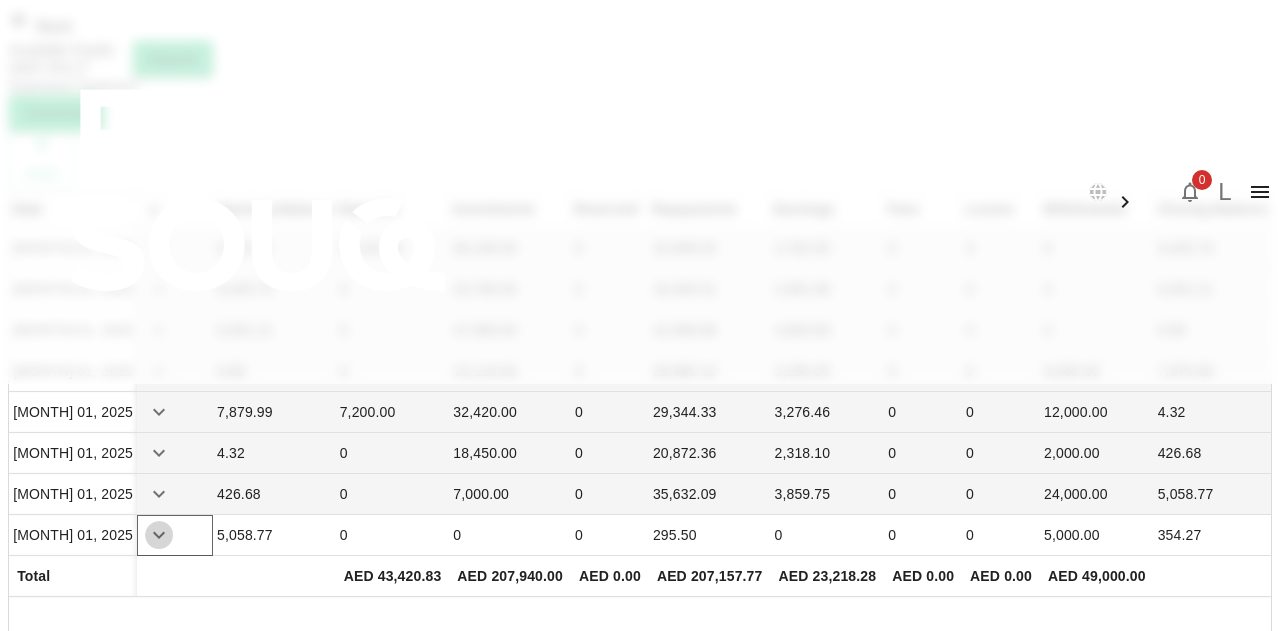 click 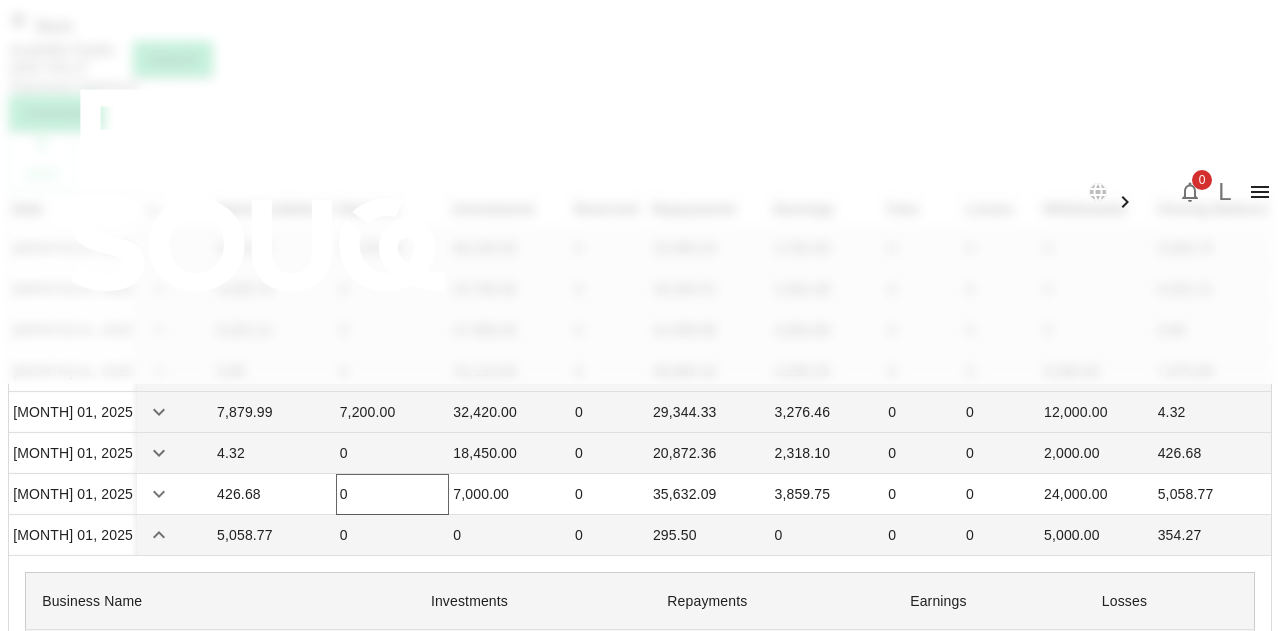 scroll, scrollTop: 190, scrollLeft: 0, axis: vertical 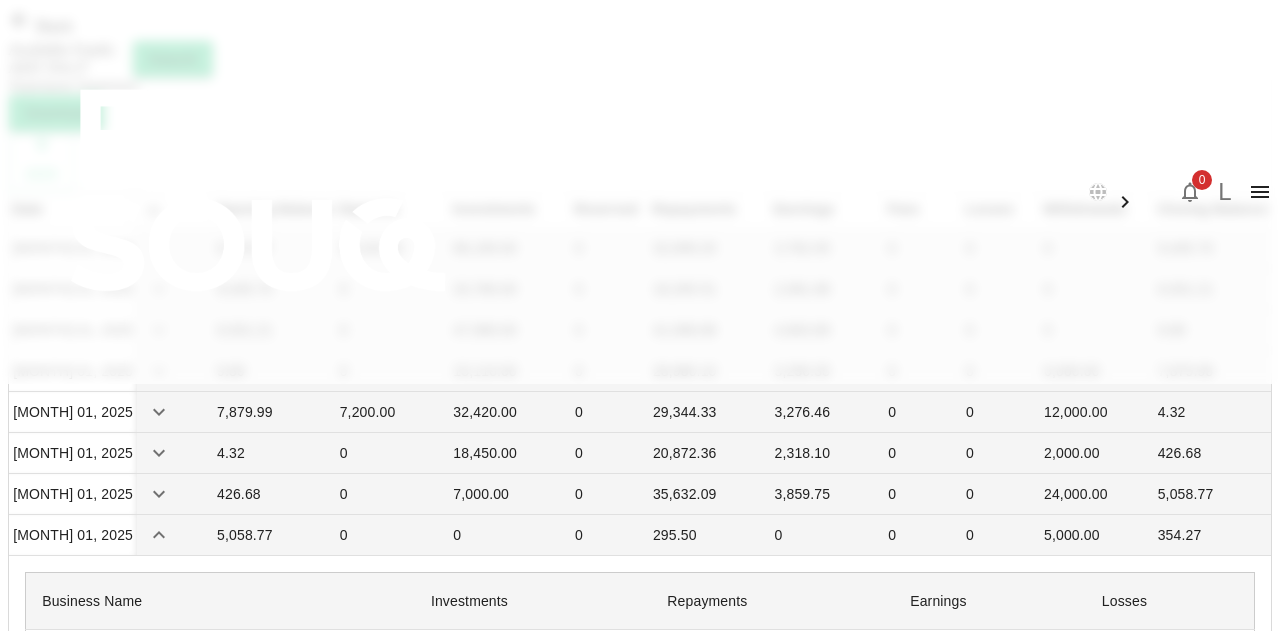 click on "A B C Engineering LLC" at bounding box center [220, 656] 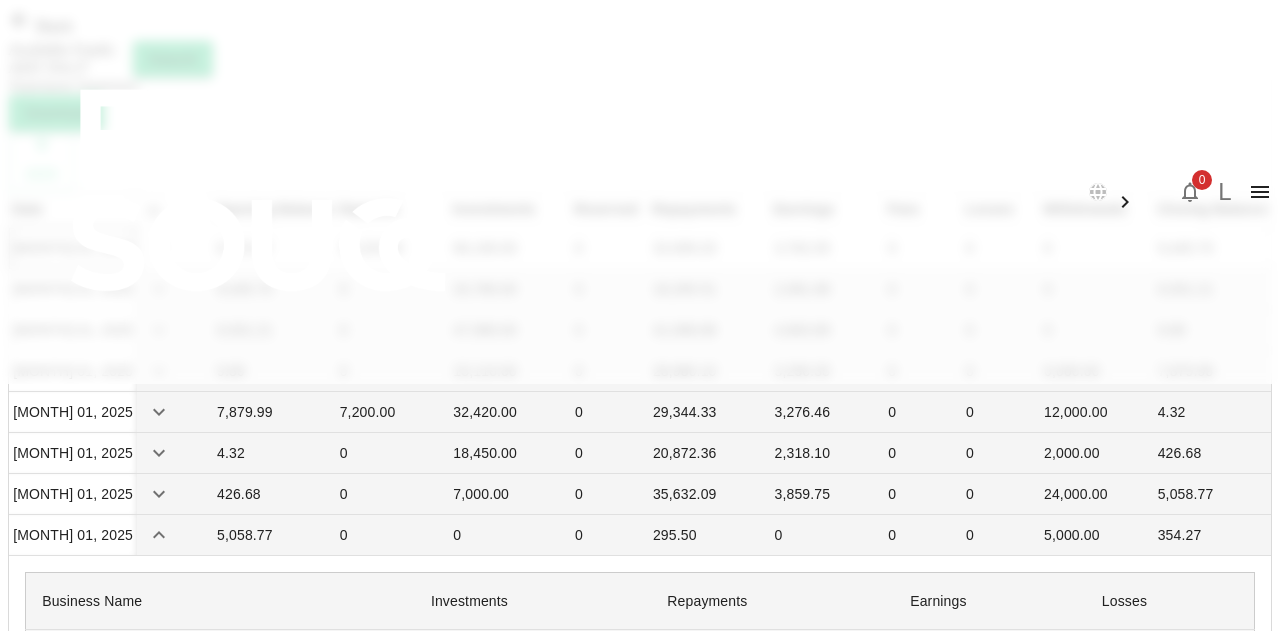 scroll, scrollTop: 0, scrollLeft: 0, axis: both 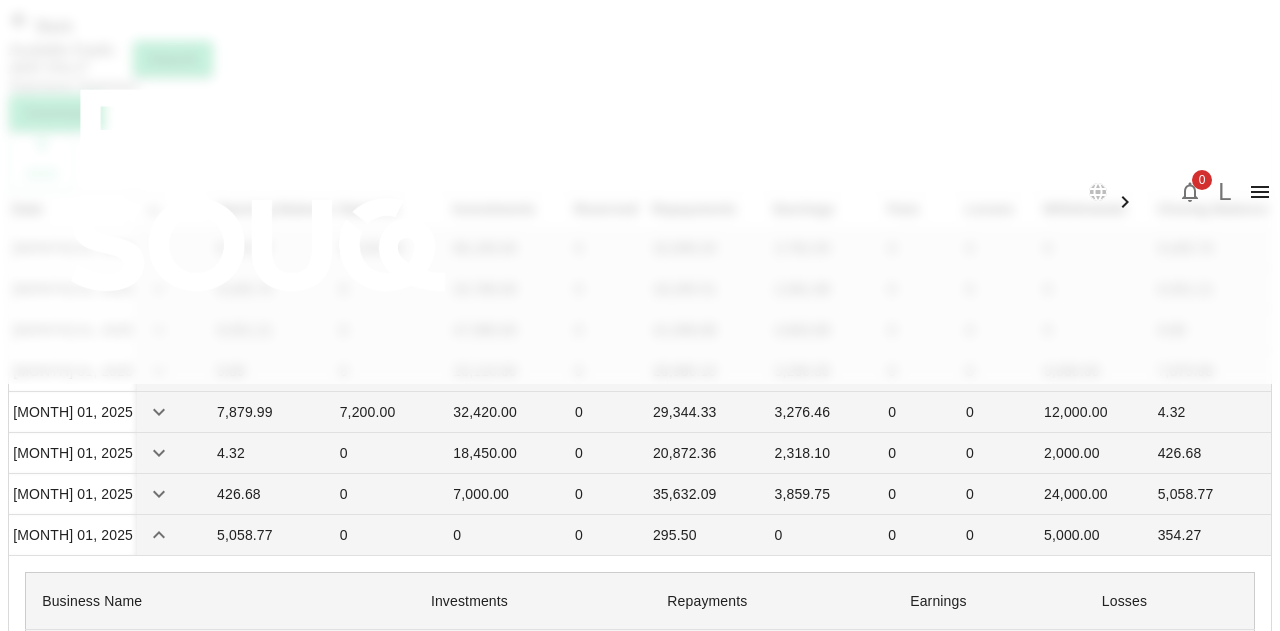 click on "Back" at bounding box center (640, 24) 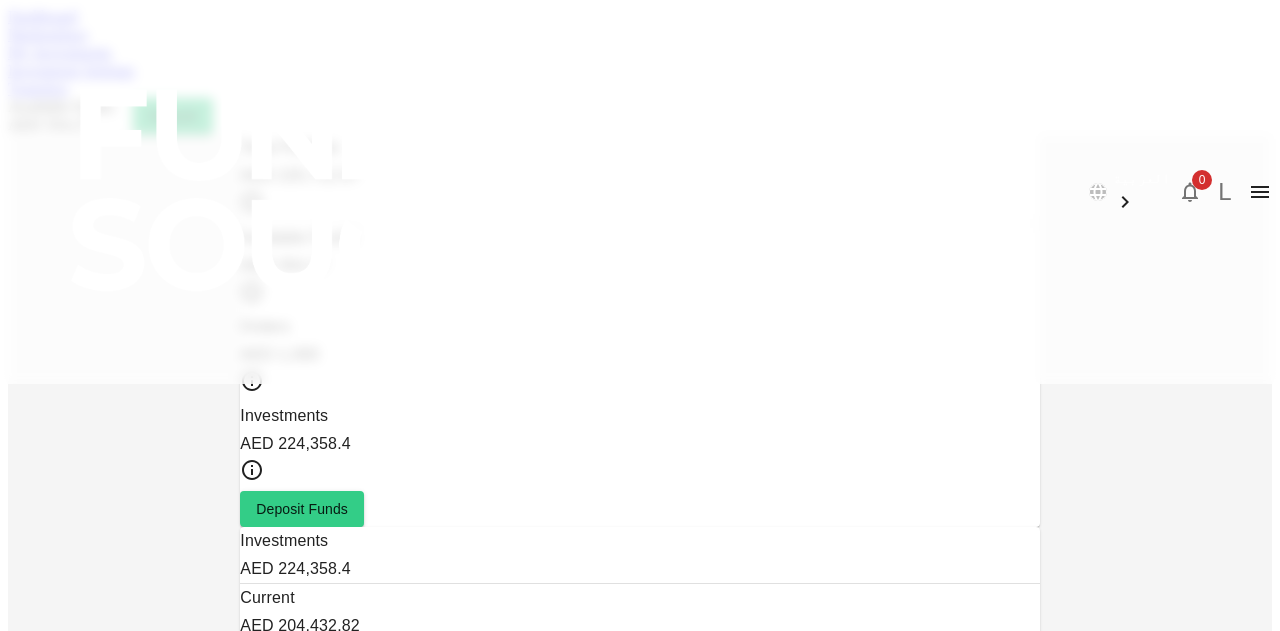 click on "Investment Settings" at bounding box center (71, 70) 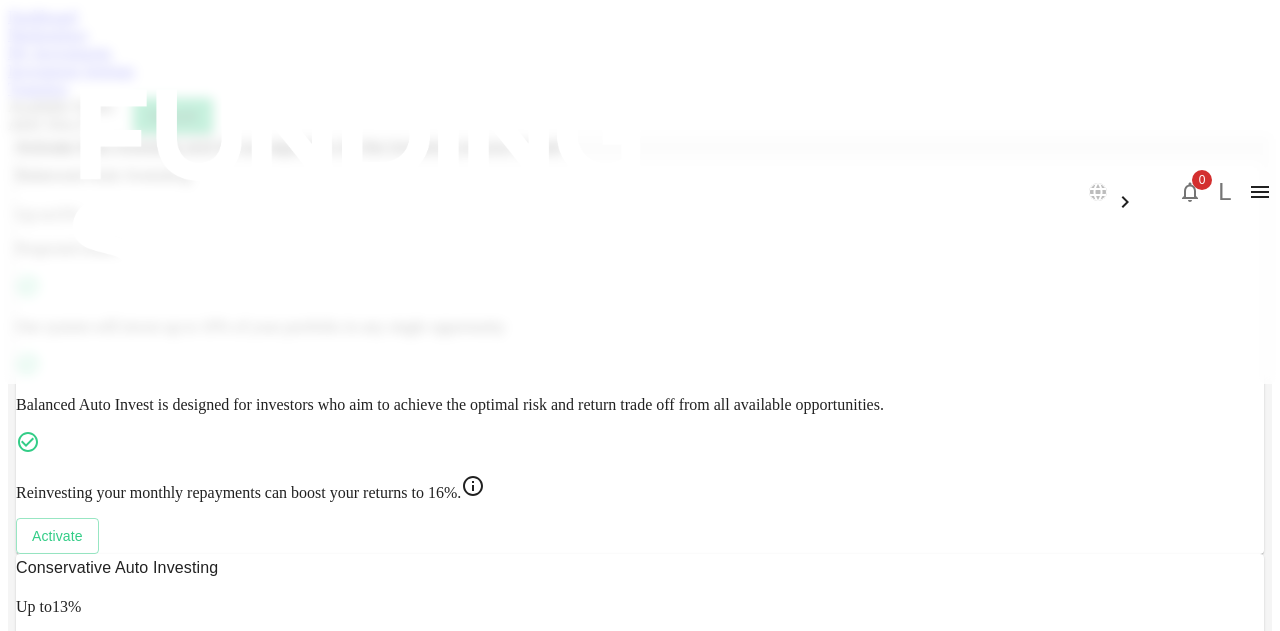 click on "My Investments" at bounding box center (60, 52) 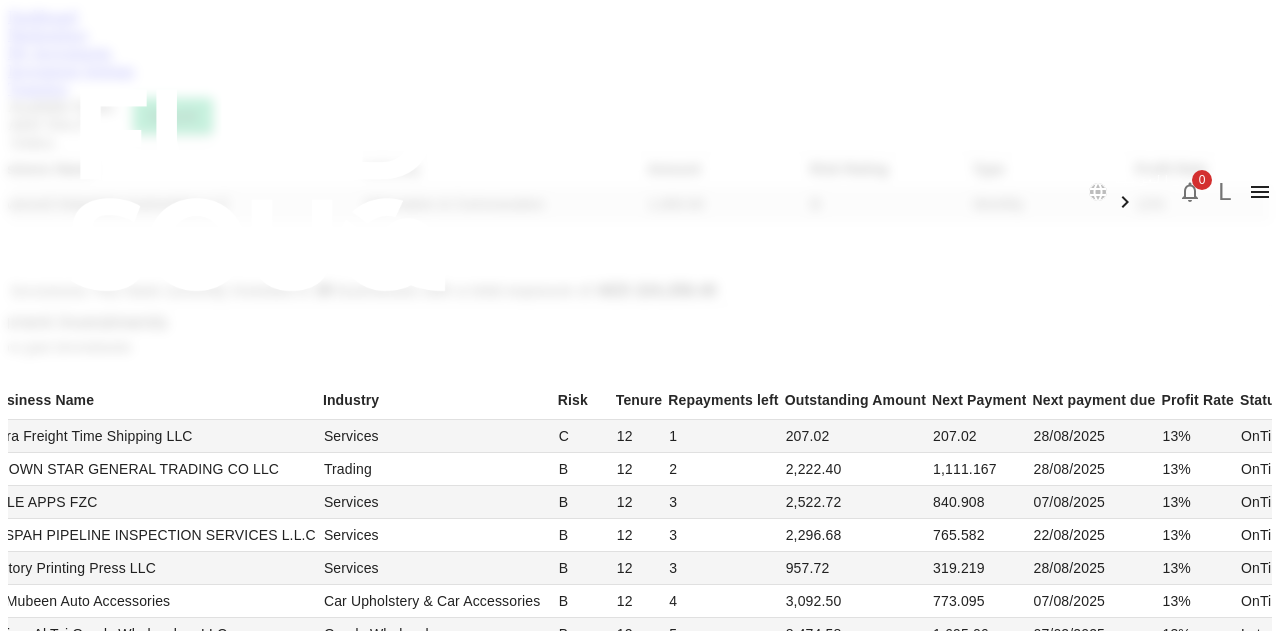 scroll, scrollTop: 822, scrollLeft: 0, axis: vertical 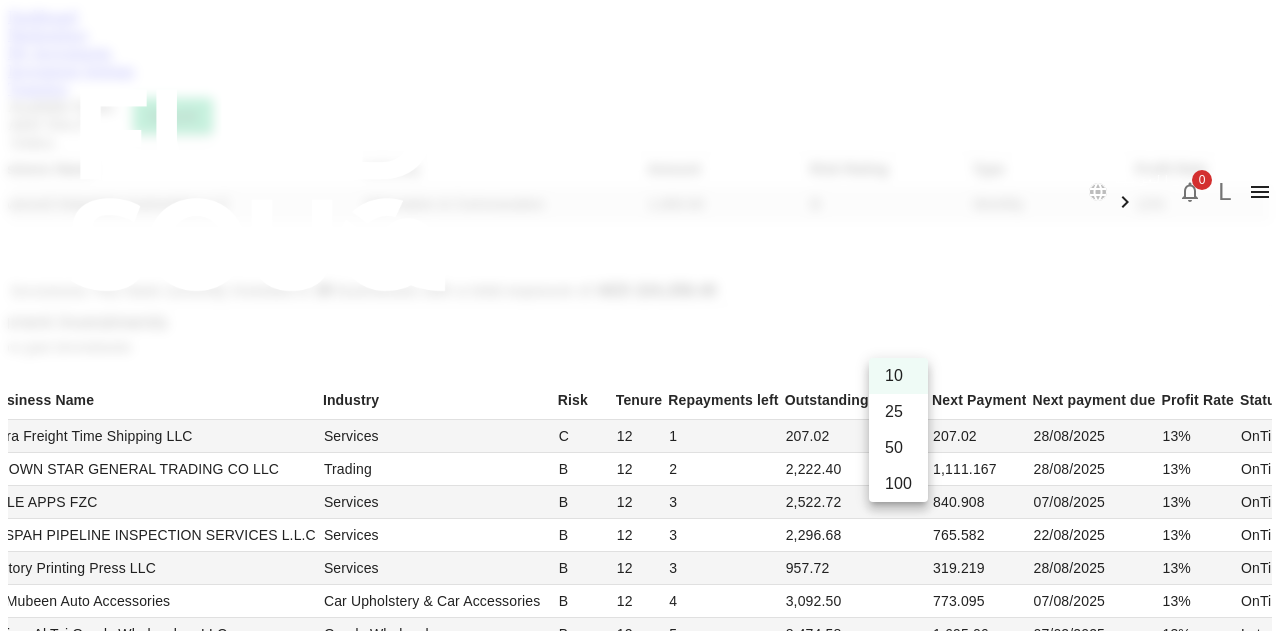 click on "العربية 0 L Dashboard Marketplace My Investments Investment Settings Transfers Available Funds : AED   354.27 Deposit   My Orders Business Name Industry Amount Risk Rating Type Profit Rate Advanced Integration Automation LLC Information & Commuication 1,000.00 B Monthly 12%   My Investments   You have currently invested in  39  businesses with a total exposure of  AED 224,358.40   Current Investments Show past investments Business Name Industry Risk Tenure Repayments left Outstanding Amount Next Payment Next payment due Profit Rate Status Aura Freight Time Shipping LLC Services C 12 1 207.02 207.02 28/[MONTH]/2025 13% OnTime BROWN STAR GENERAL TRADING CO LLC Trading B 12 2 2,222.40 1,111.167 28/[MONTH]/2025 13% OnTime TELE APPS FZC Services  B 12 3 2,522.72 840.908 07/[MONTH]/2025 13% OnTime MISPAH PIPELINE INSPECTION SERVICES L.L.C Services  B 12 3 2,296.68 765.582 22/[MONTH]/2025 13% OnTime Victory Printing Press LLC Services B 12 3 957.72 319.219 28/[MONTH]/2025 13% OnTime Al Mubeen Auto Accessories B 12 4 3,092.50 B" at bounding box center (640, 911) 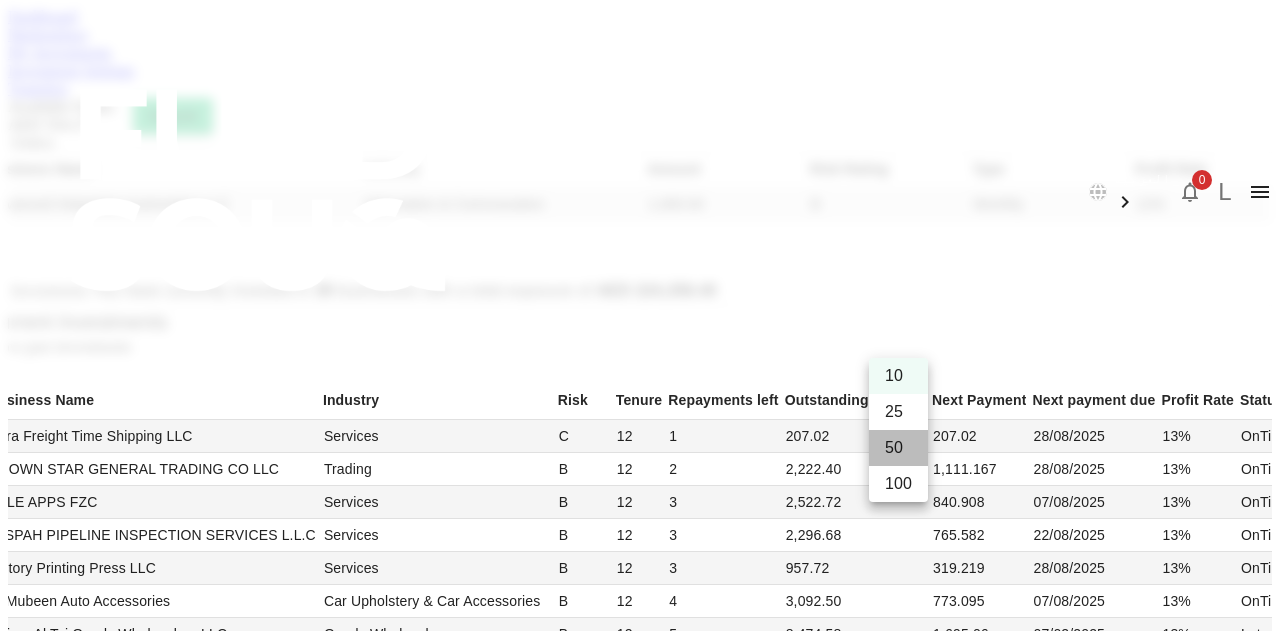 click on "50" at bounding box center (898, 448) 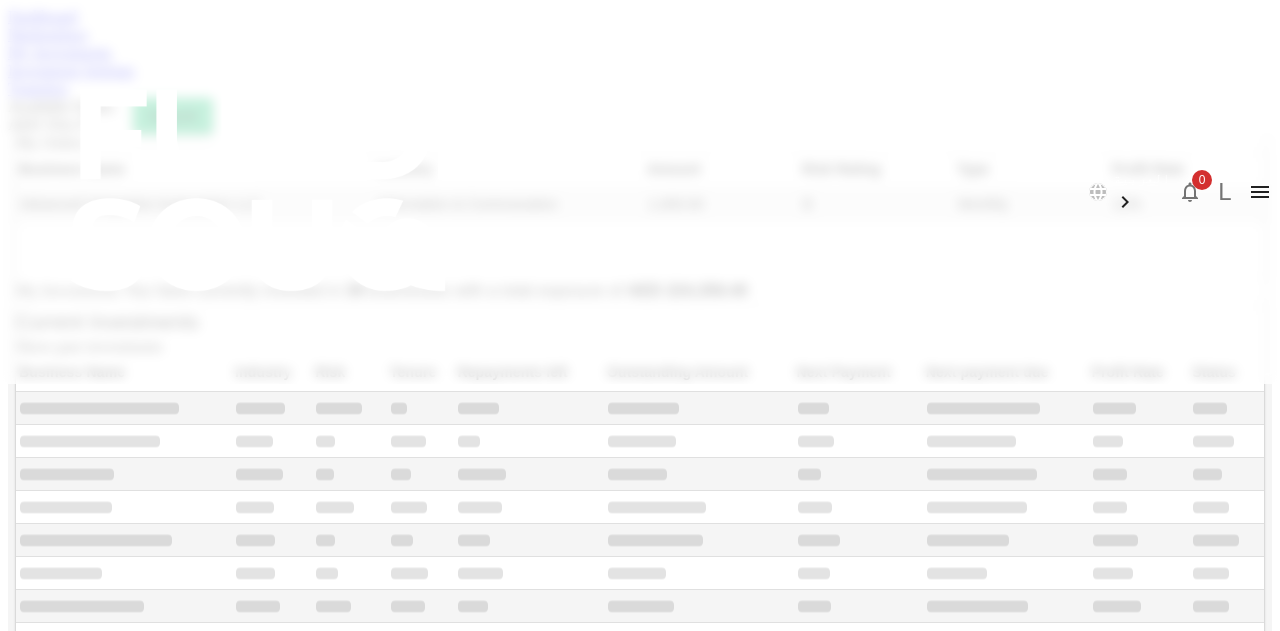 type on "50" 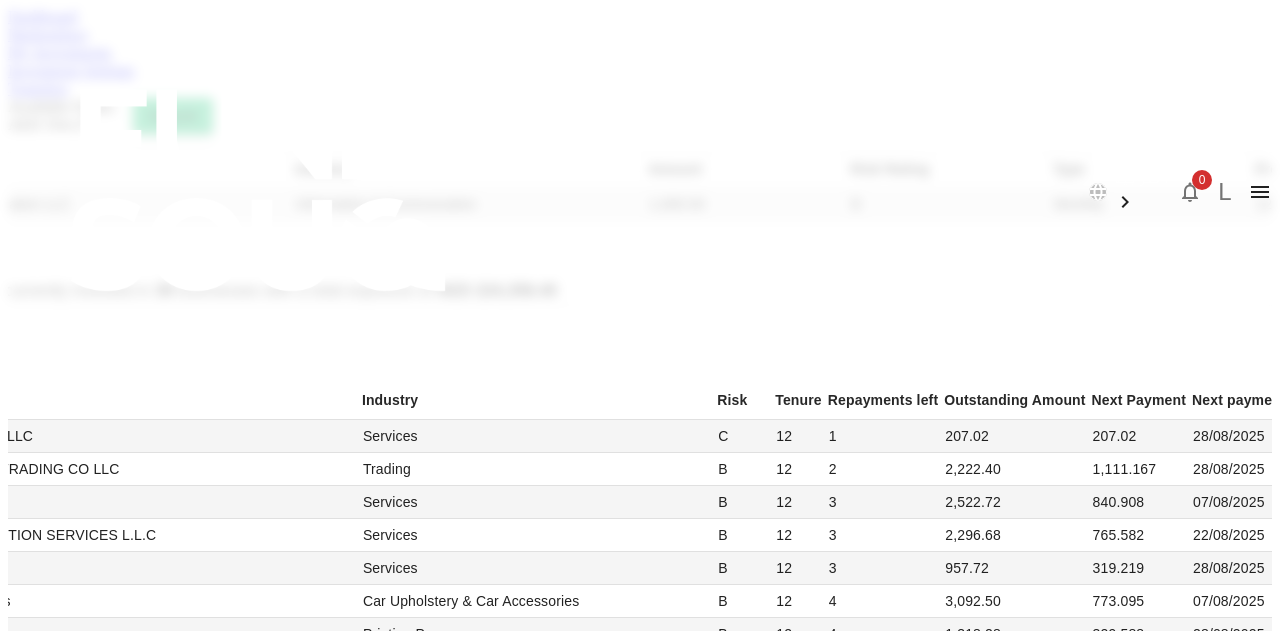 scroll, scrollTop: 2610, scrollLeft: 0, axis: vertical 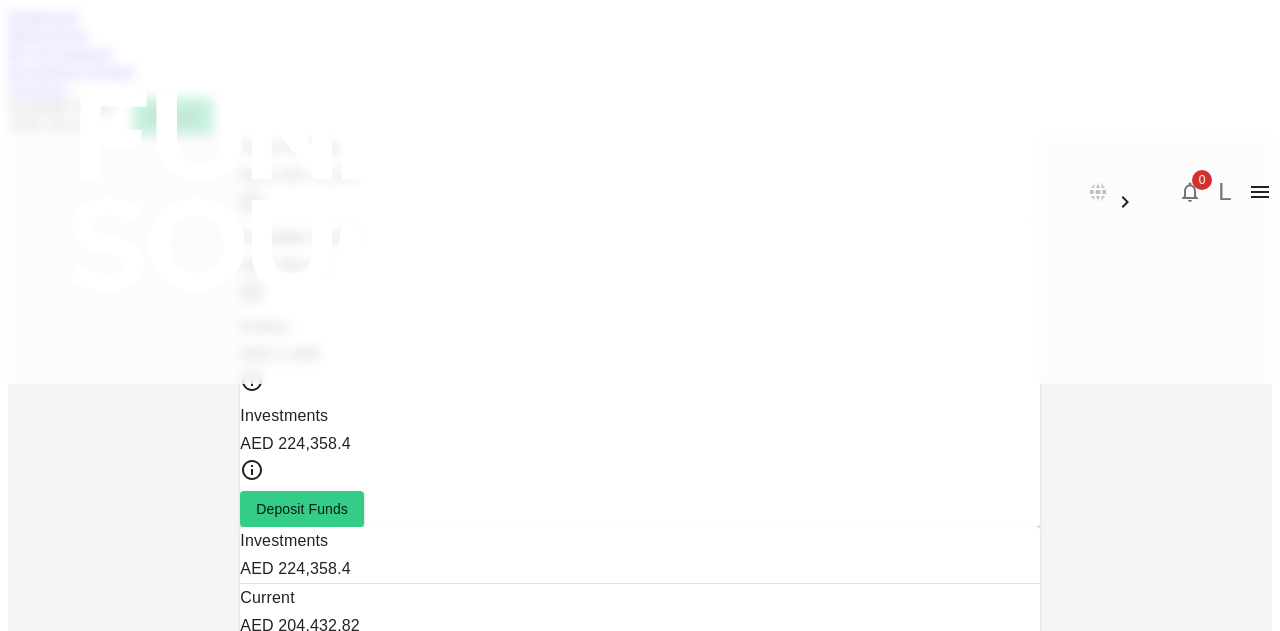 drag, startPoint x: 732, startPoint y: 247, endPoint x: 731, endPoint y: 349, distance: 102.0049 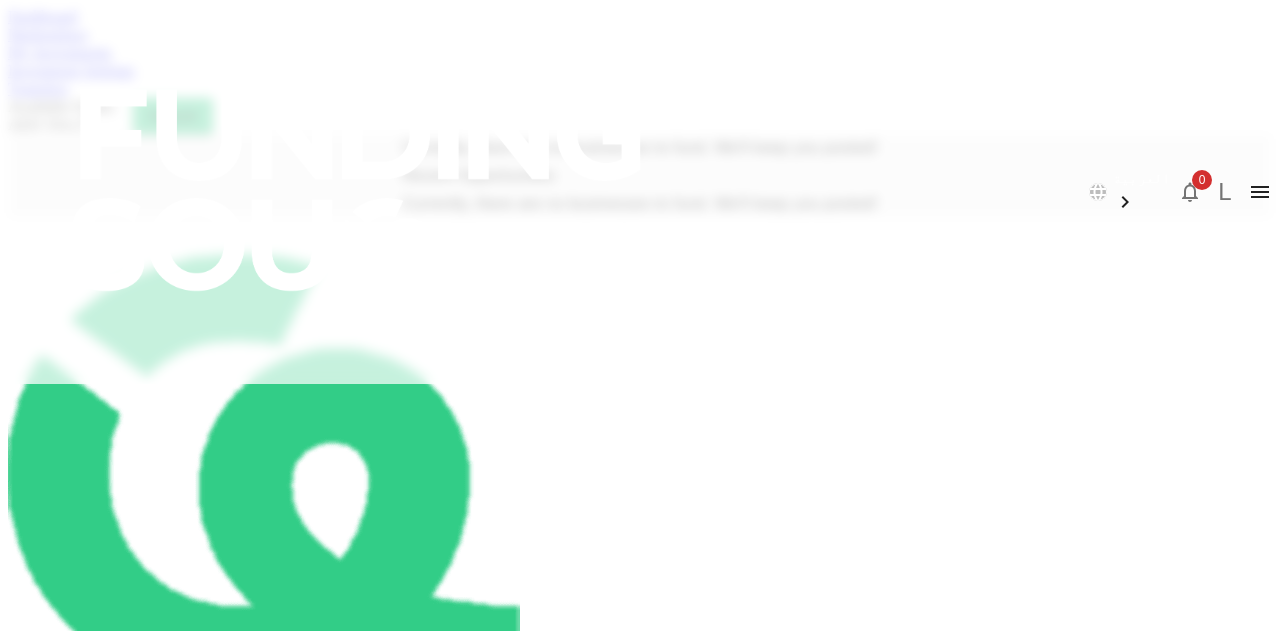 click on "My Investments" at bounding box center [60, 52] 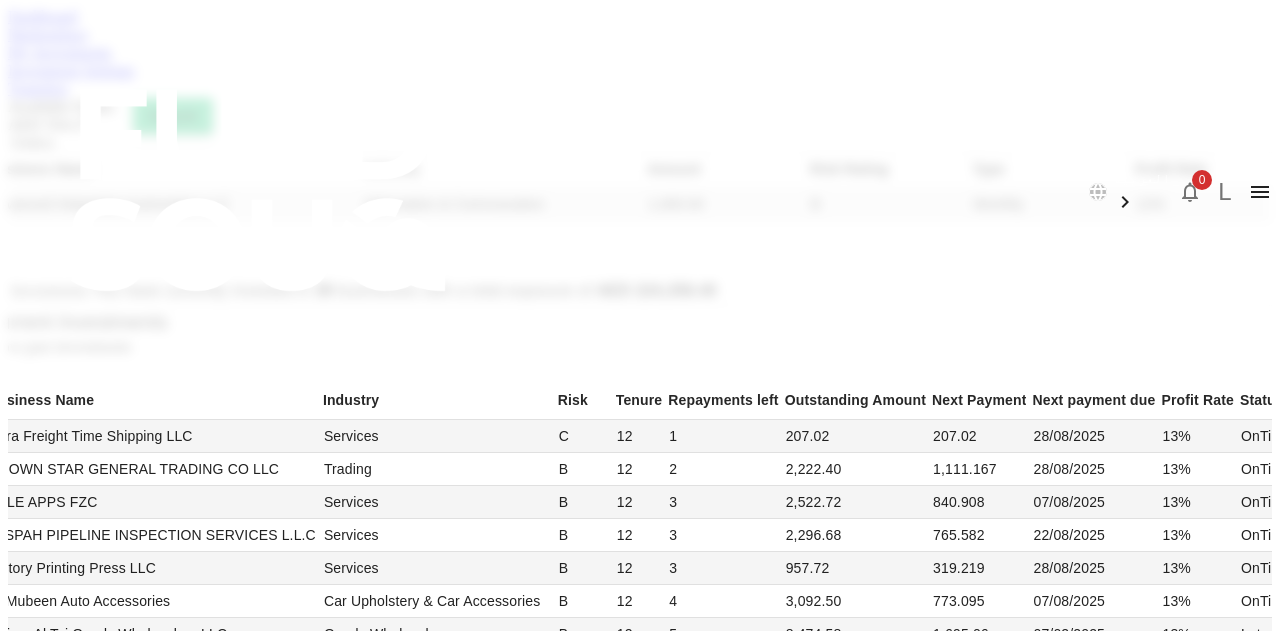 click on "Dashboard Marketplace My Investments Investment Settings Transfers Available Funds : AED   354.27 Deposit" at bounding box center [640, 71] 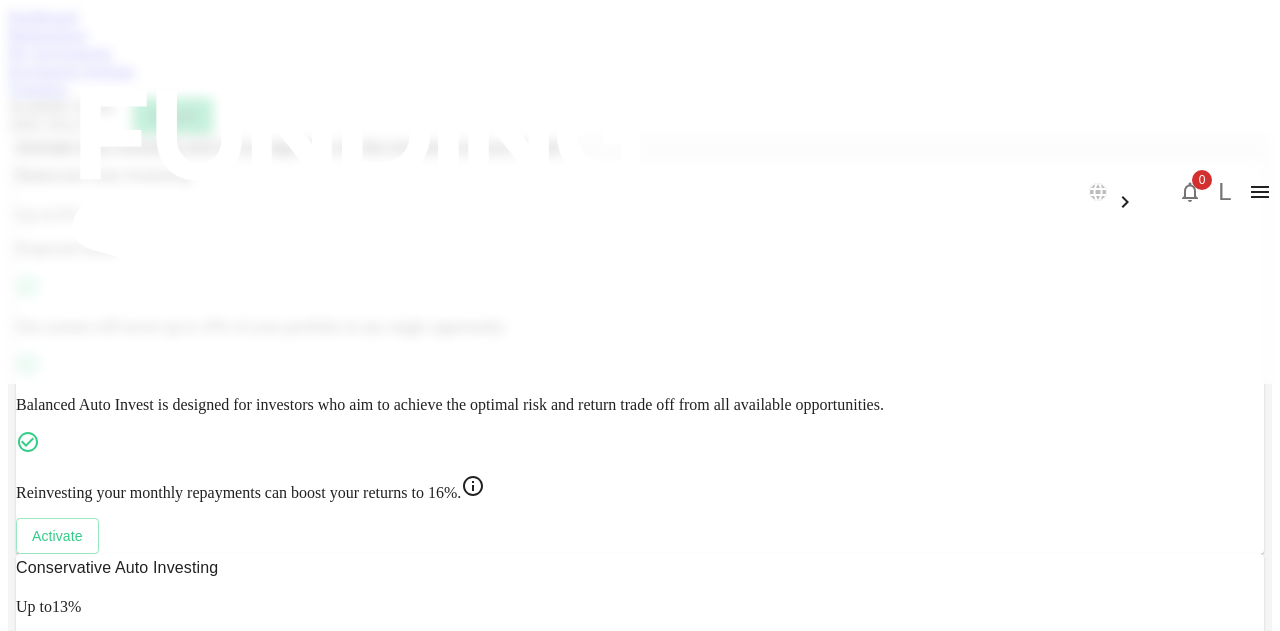 scroll, scrollTop: 0, scrollLeft: 0, axis: both 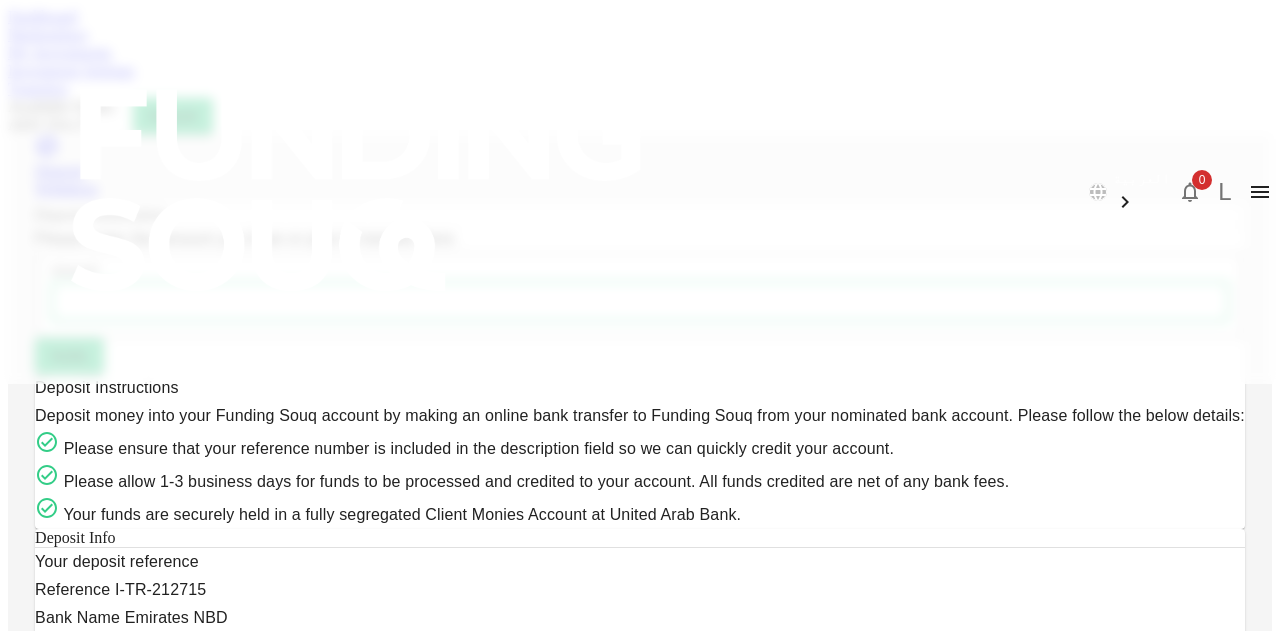 click on "My Investments" at bounding box center (60, 52) 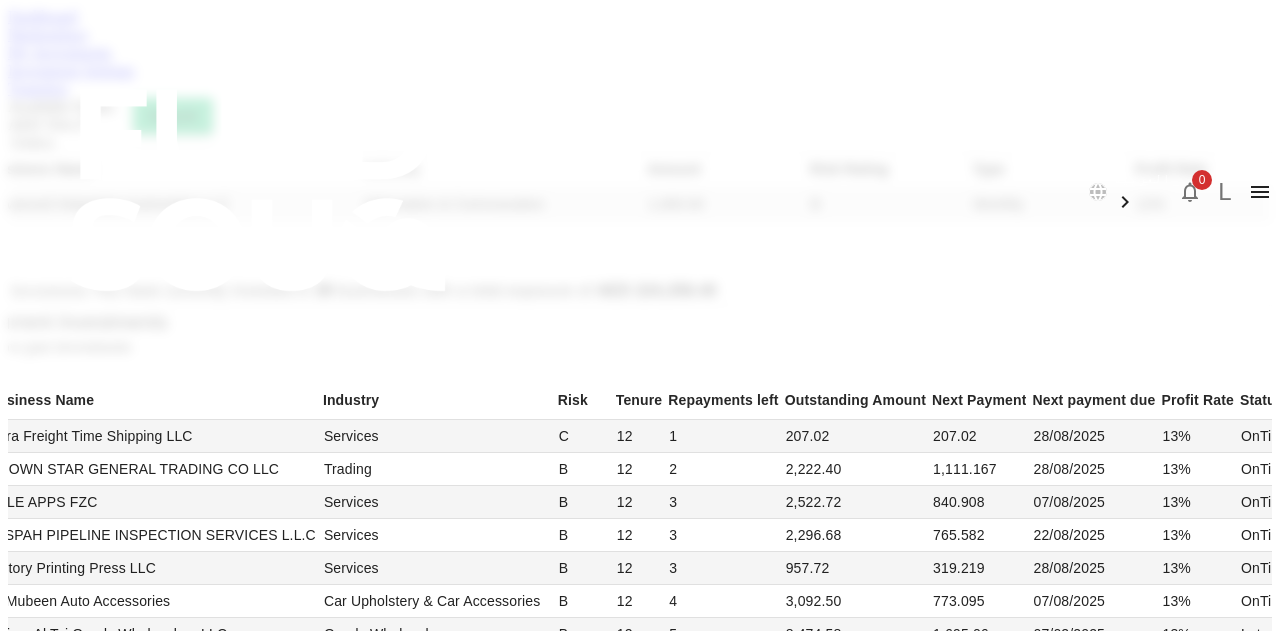 scroll, scrollTop: 1122, scrollLeft: 0, axis: vertical 